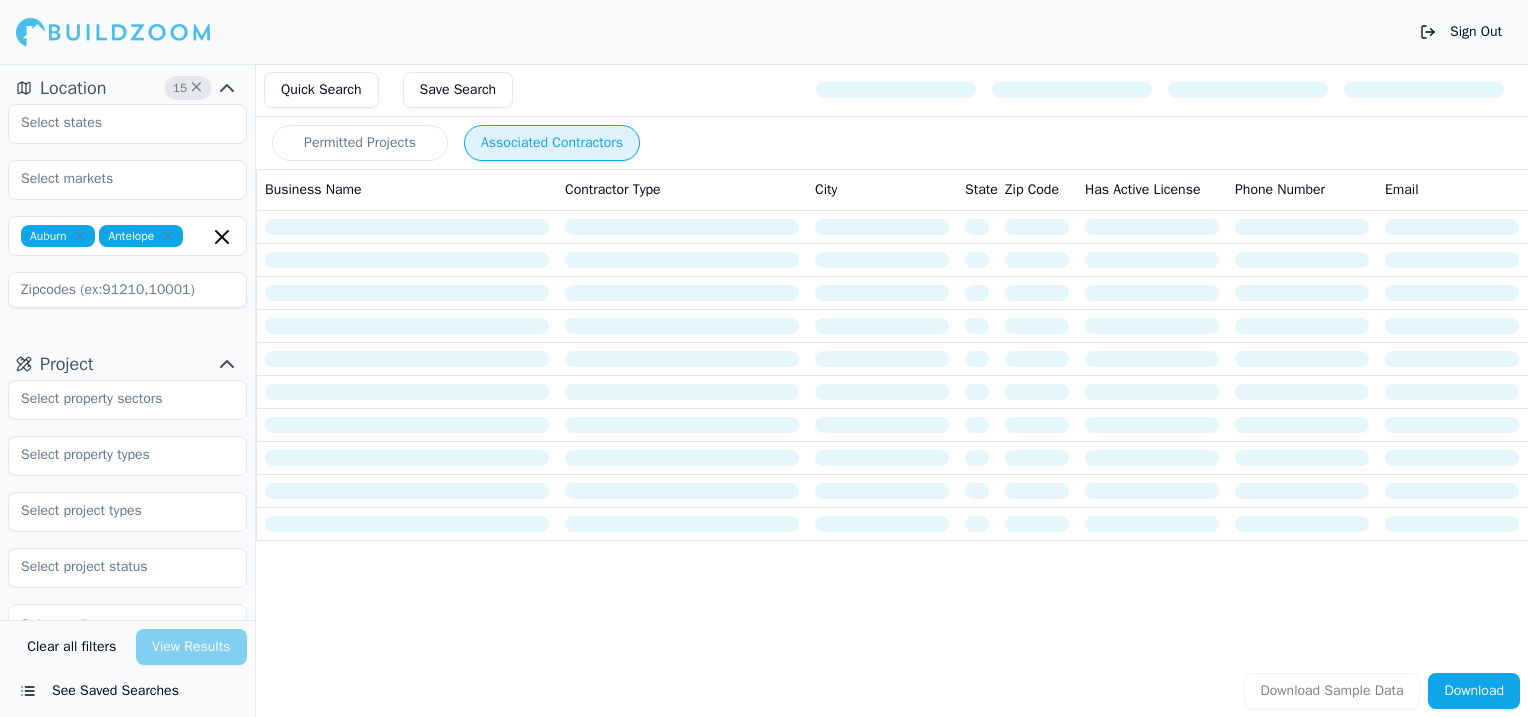 scroll, scrollTop: 0, scrollLeft: 0, axis: both 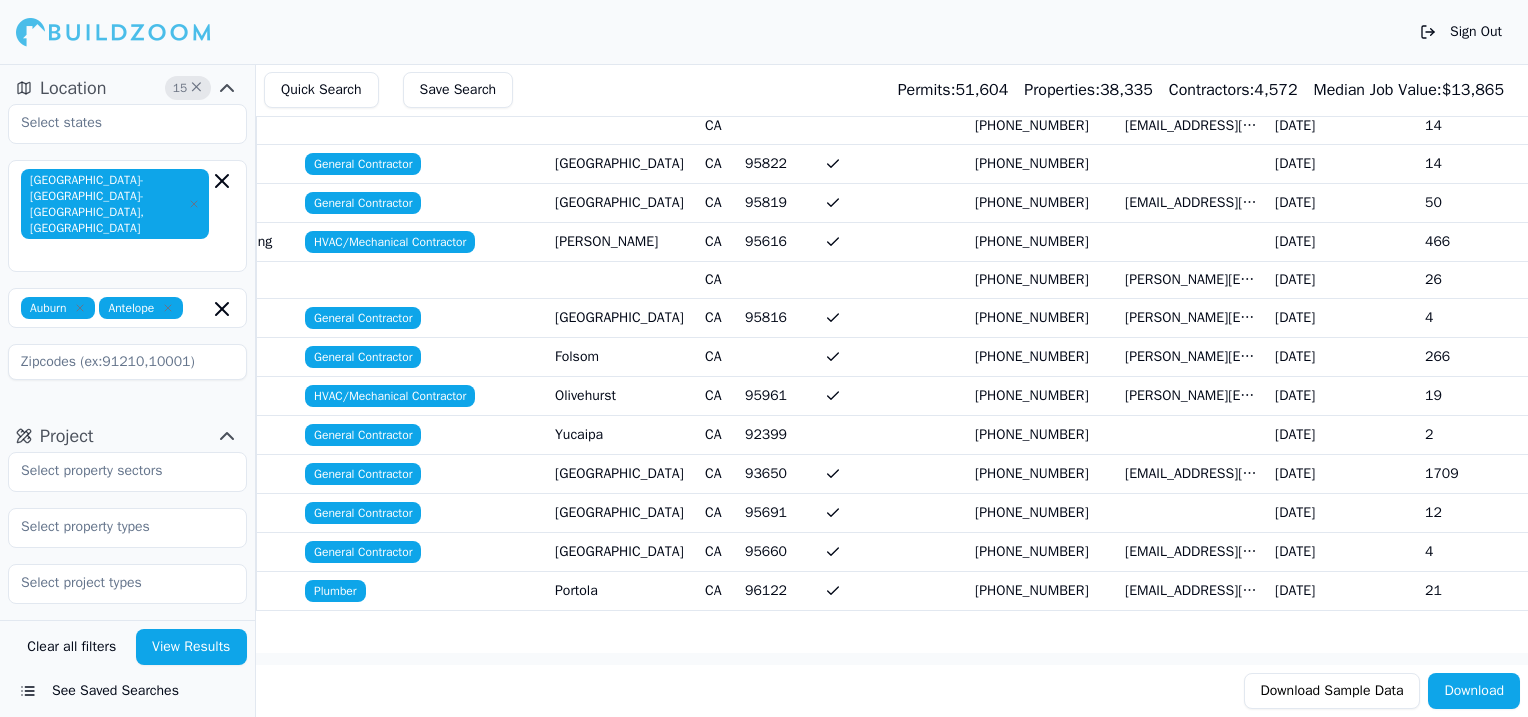 click on "[EMAIL_ADDRESS][DOMAIN_NAME]" at bounding box center [1192, 551] 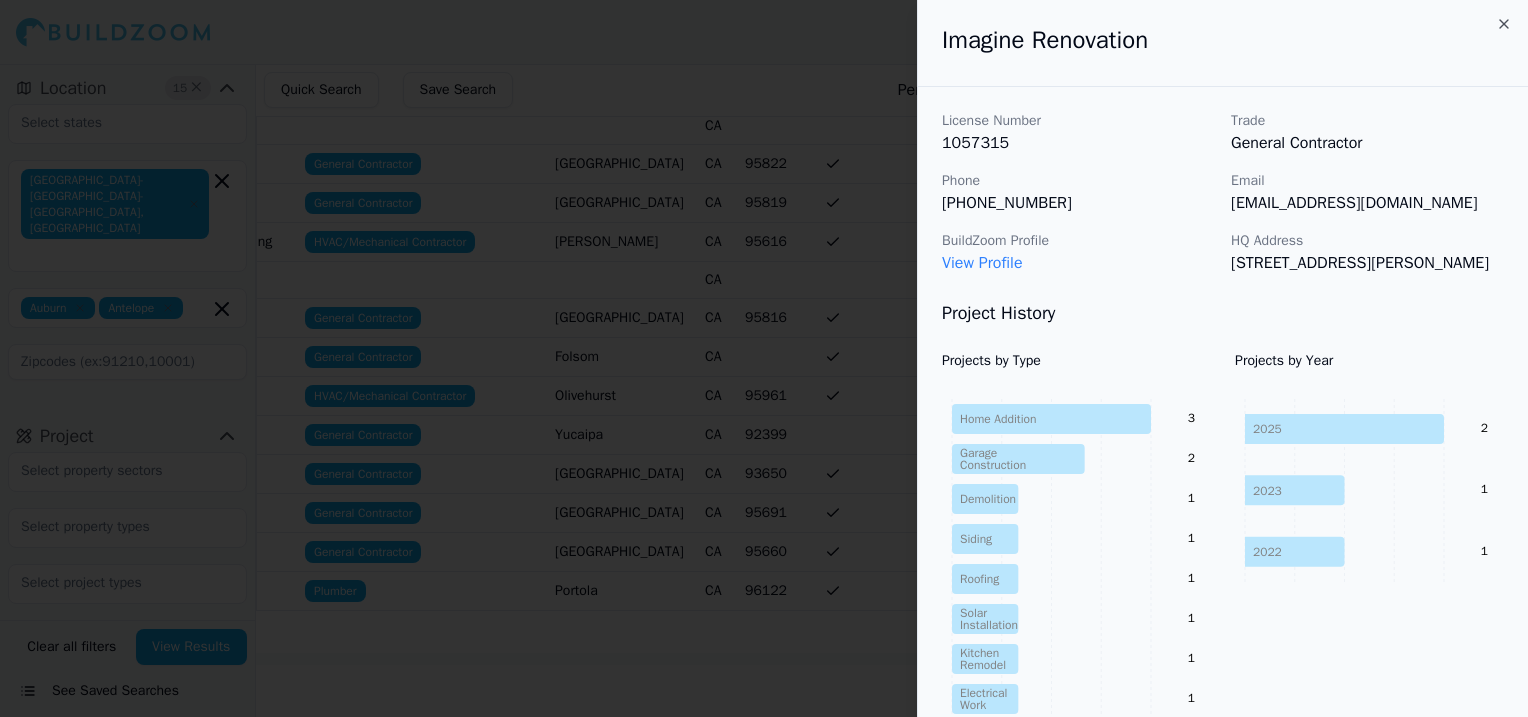 scroll, scrollTop: 64, scrollLeft: 0, axis: vertical 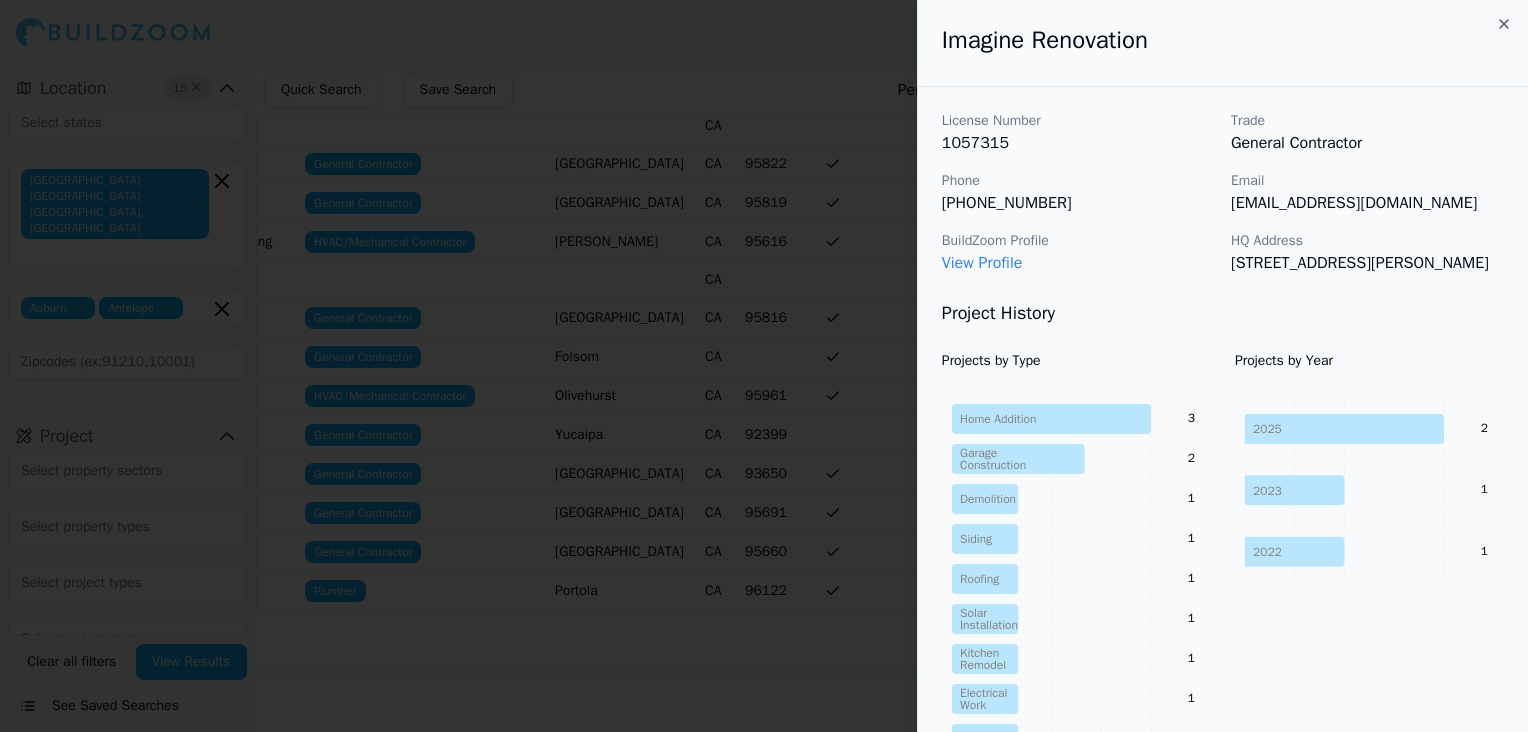 drag, startPoint x: 1368, startPoint y: 180, endPoint x: 1488, endPoint y: 220, distance: 126.491104 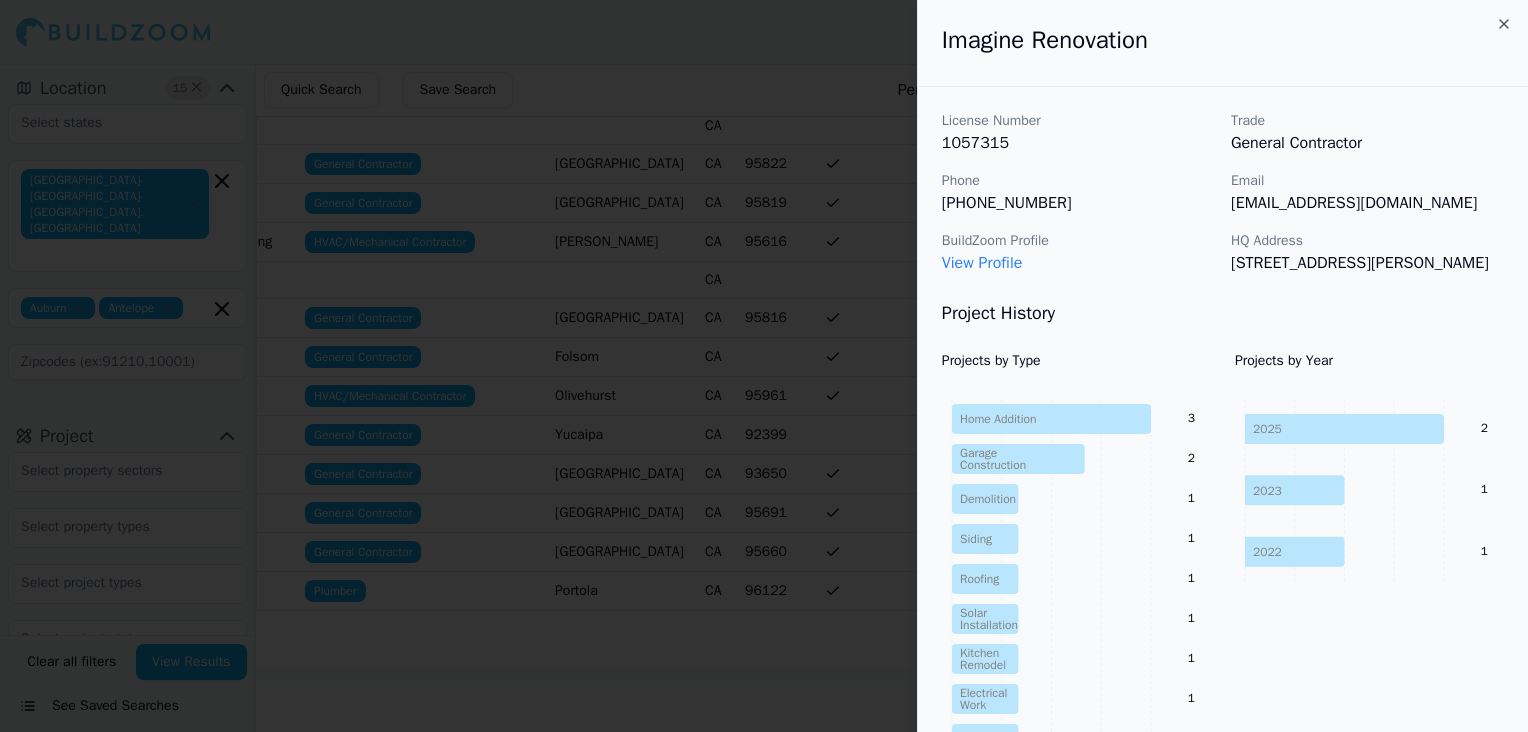 click on "License Number 1057315 Trade General Contractor Phone [PHONE_NUMBER] Email [EMAIL_ADDRESS][DOMAIN_NAME] BuildZoom Profile View Profile HQ Address [STREET_ADDRESS][PERSON_NAME]" at bounding box center [1223, 193] 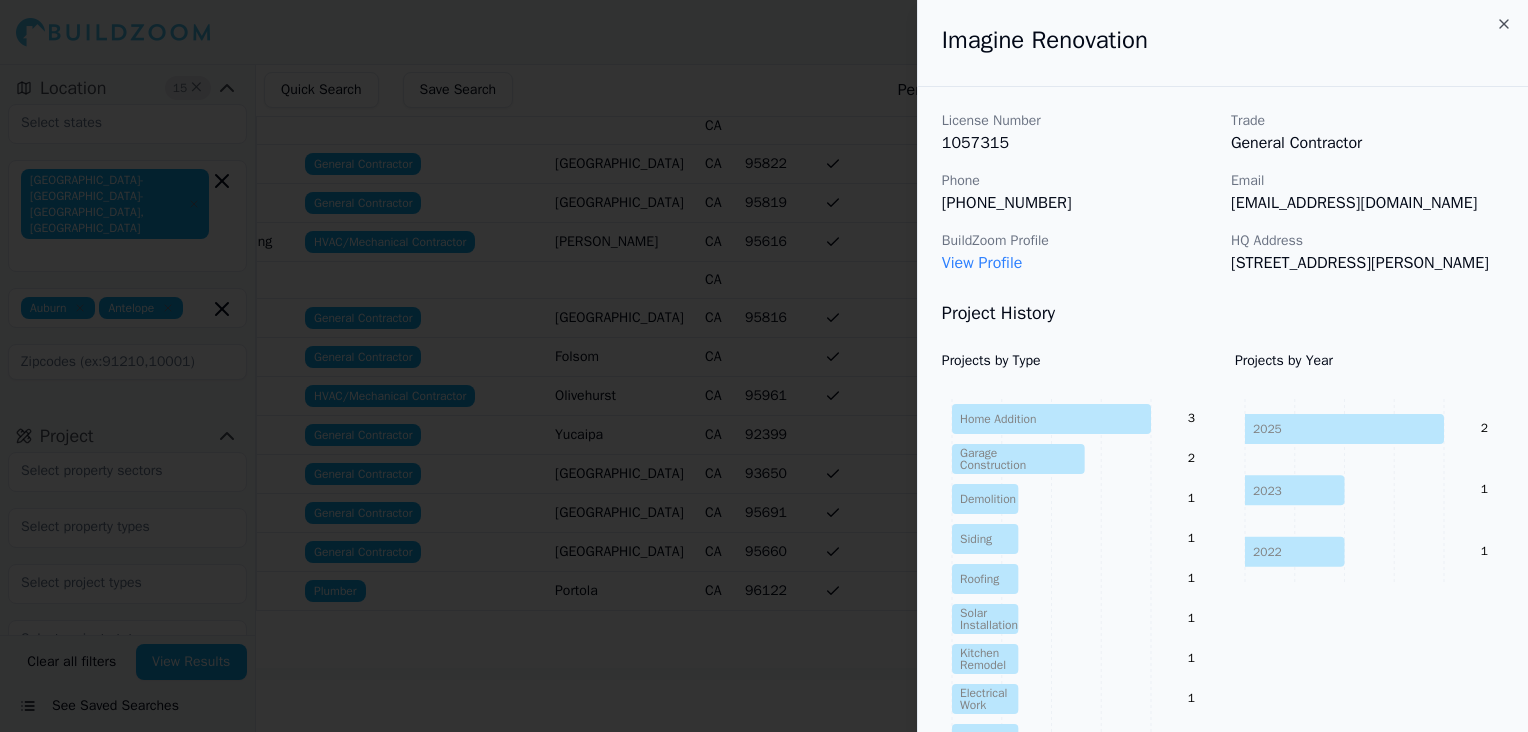 copy on "[EMAIL_ADDRESS][DOMAIN_NAME]" 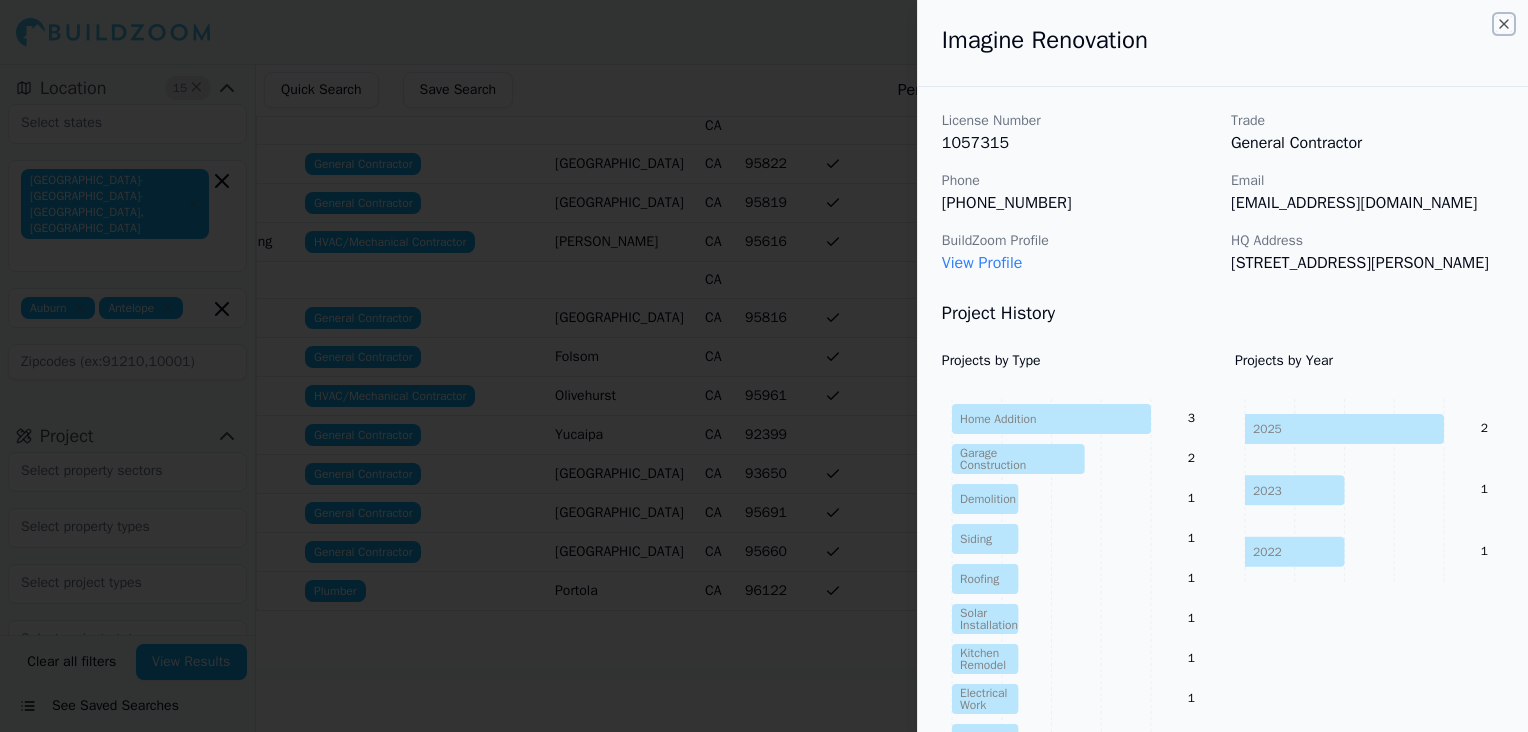 click 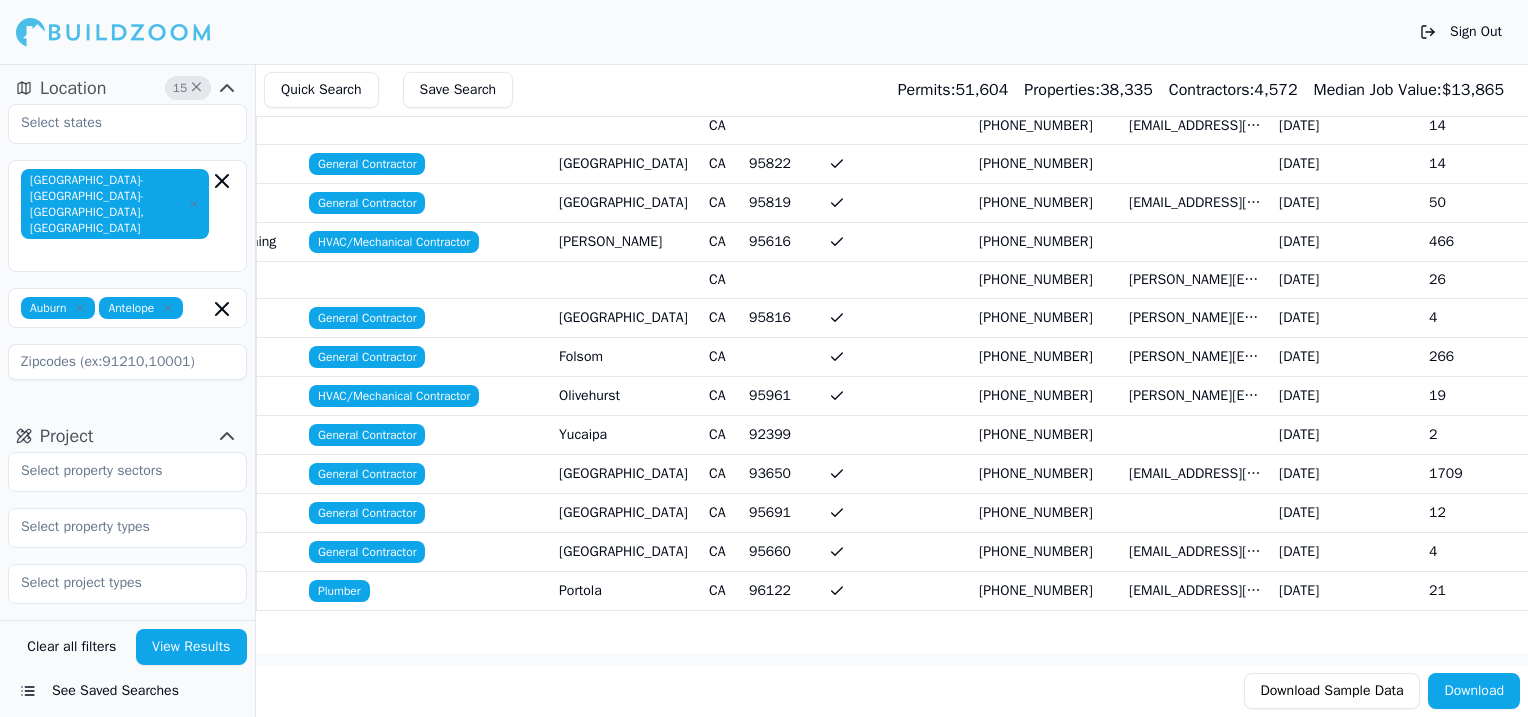 scroll, scrollTop: 0, scrollLeft: 264, axis: horizontal 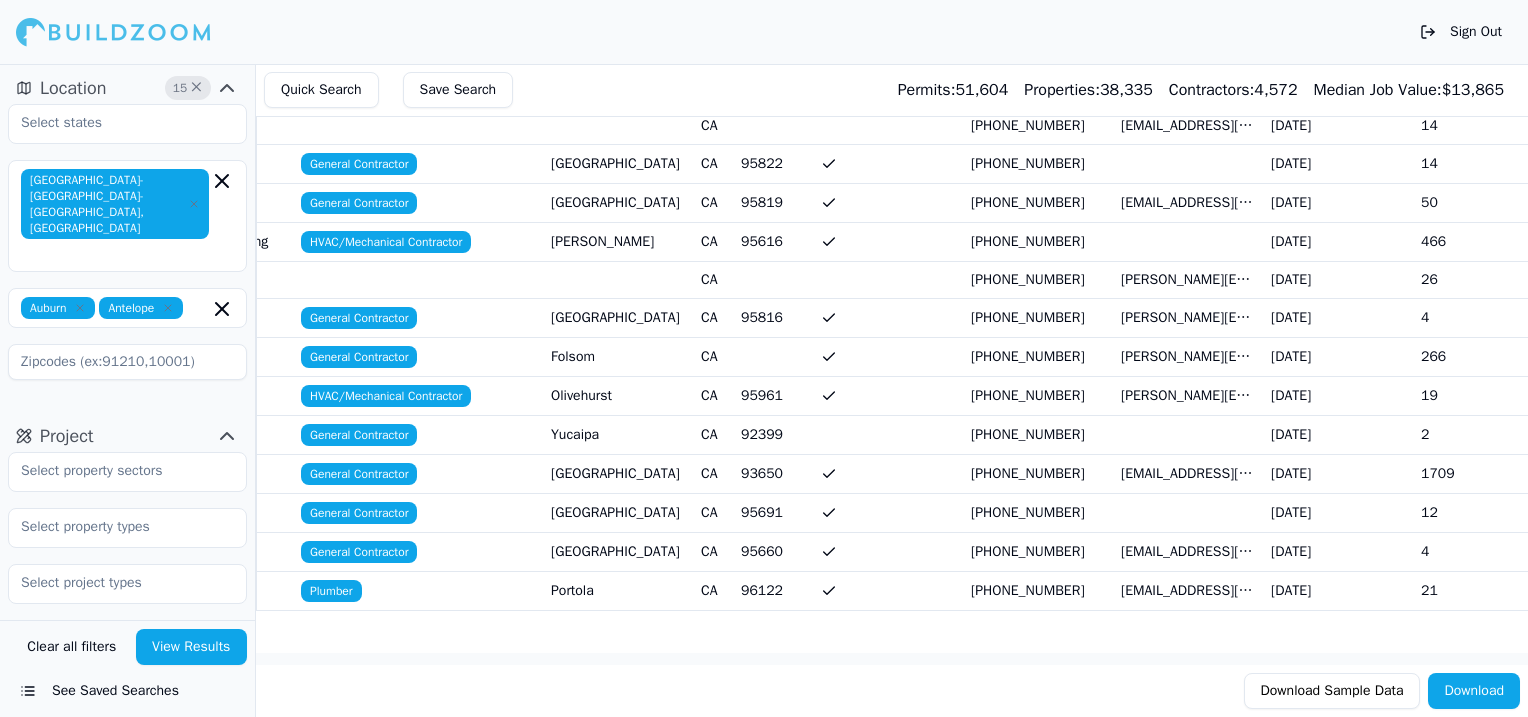 click on "[EMAIL_ADDRESS][DOMAIN_NAME]" at bounding box center (1188, 473) 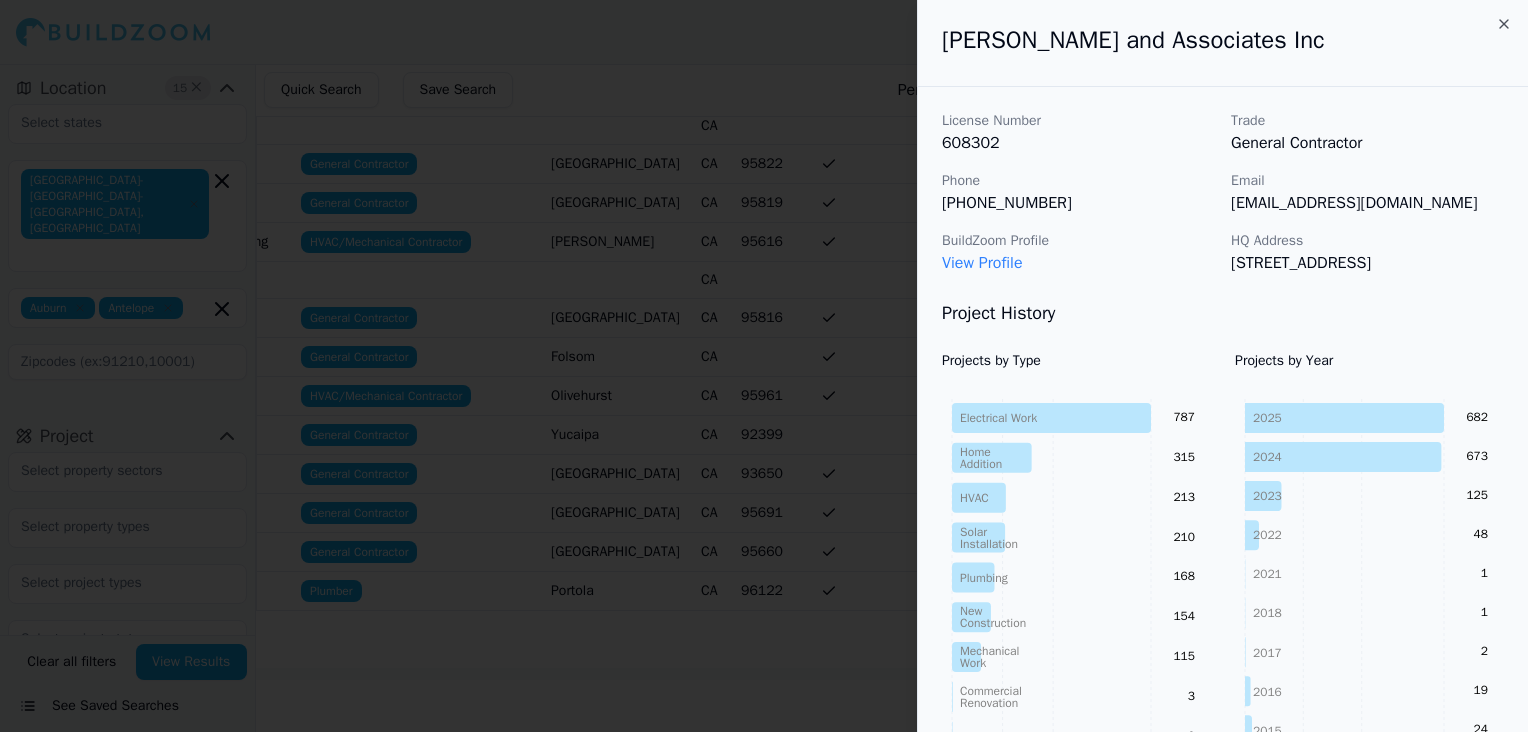 click 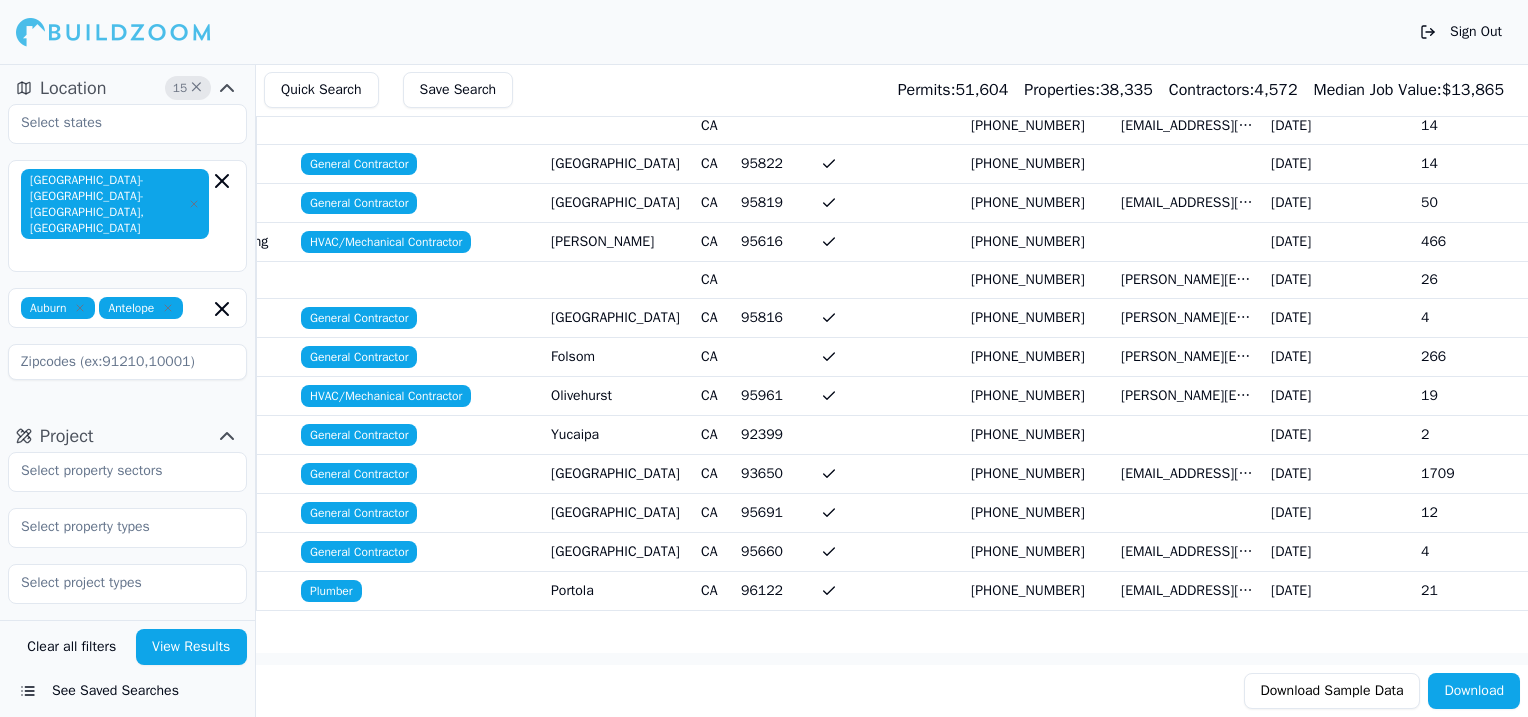click on "[PERSON_NAME][EMAIL_ADDRESS][DOMAIN_NAME]" at bounding box center (1188, 356) 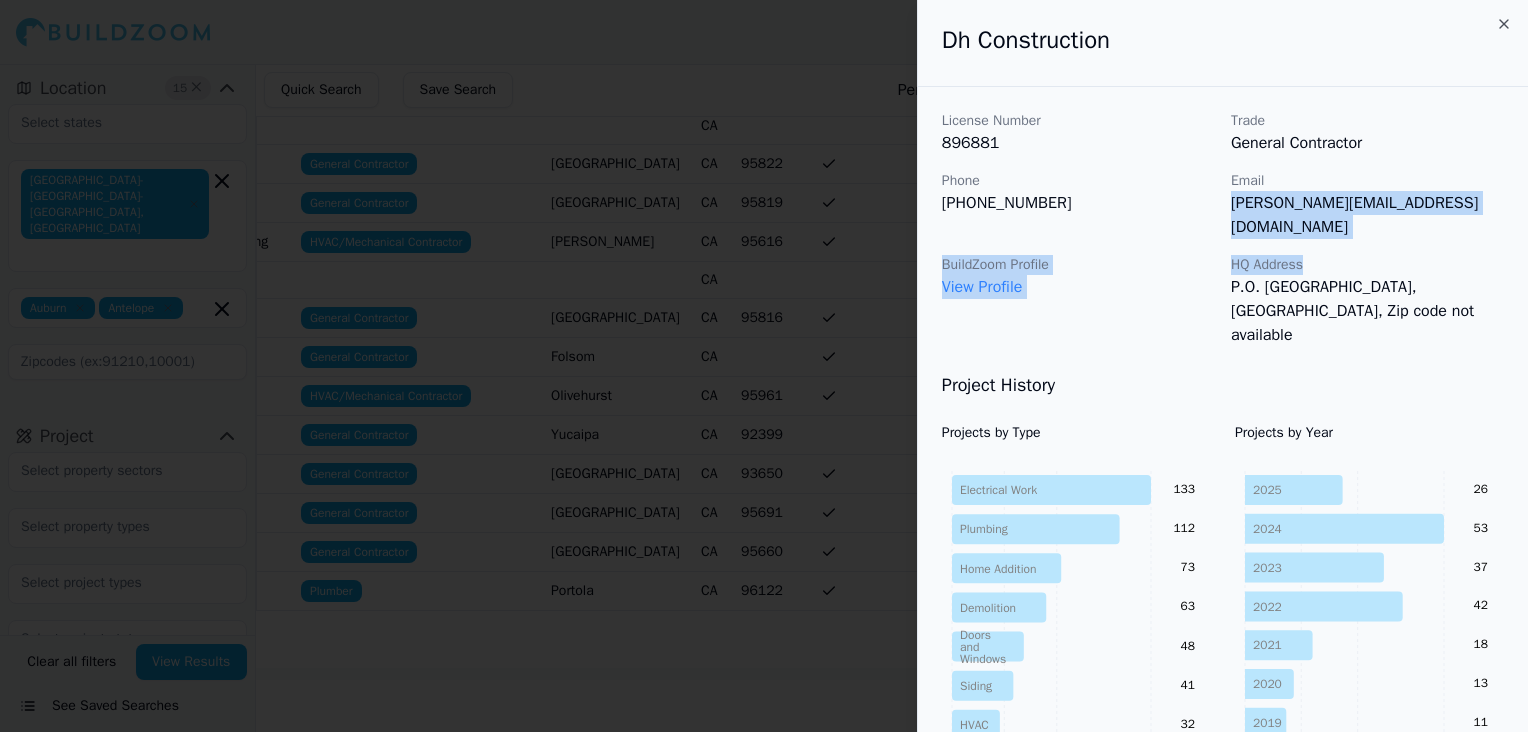 drag, startPoint x: 1349, startPoint y: 178, endPoint x: 1438, endPoint y: 228, distance: 102.0833 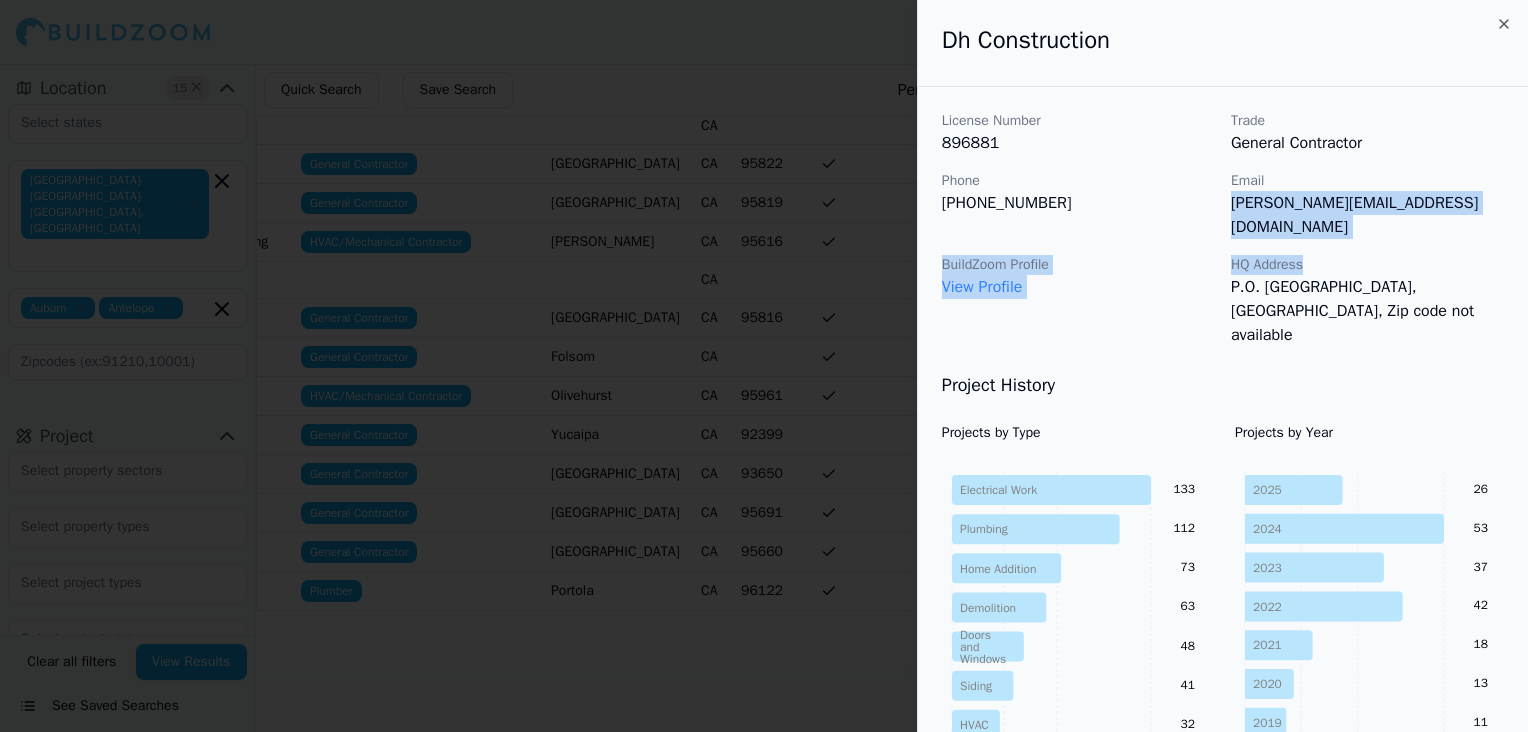 click on "License Number 896881 Trade General Contractor Phone [PHONE_NUMBER] Email [PERSON_NAME][EMAIL_ADDRESS][DOMAIN_NAME] BuildZoom Profile View Profile HQ Address P.O. [GEOGRAPHIC_DATA], [GEOGRAPHIC_DATA], Zip code not available" at bounding box center [1223, 229] 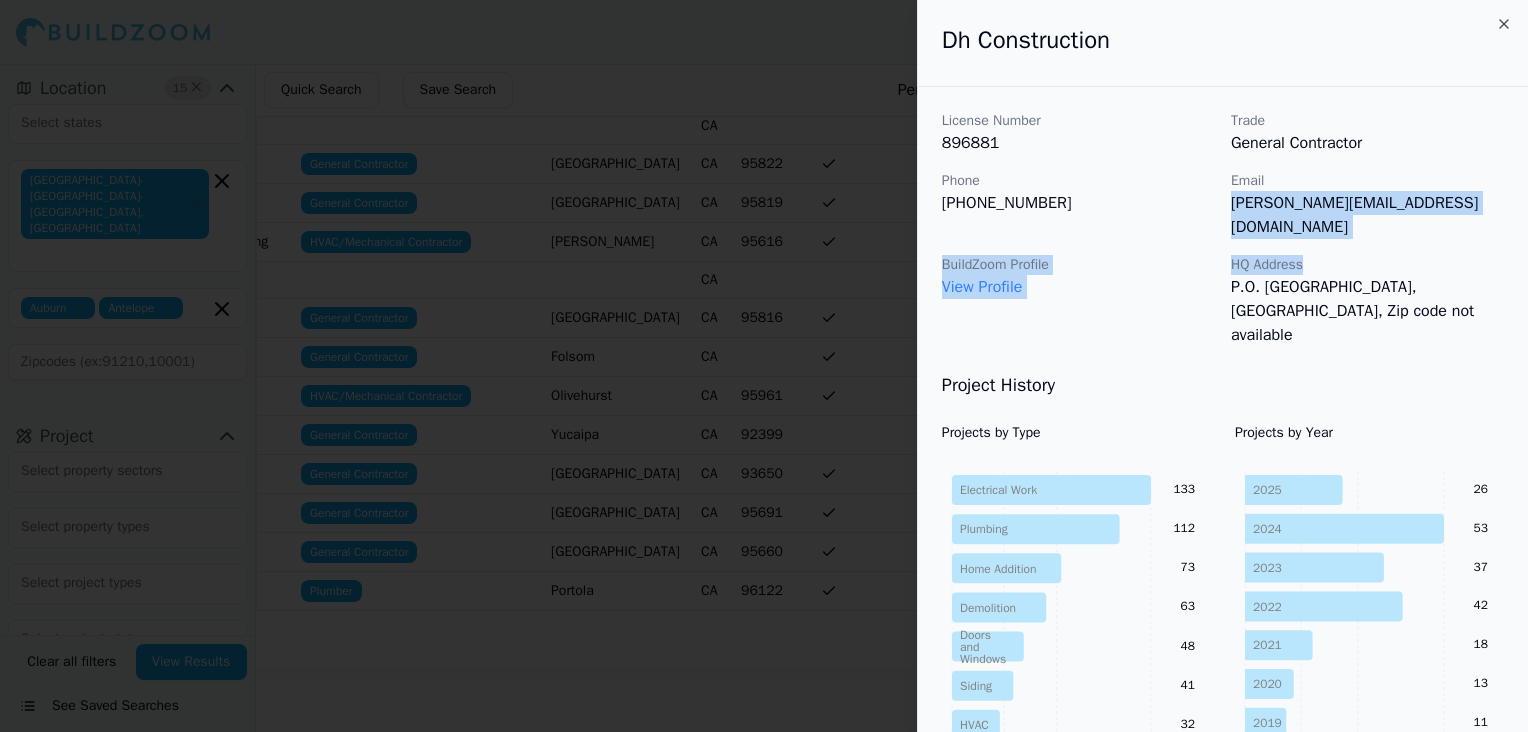 copy on "[PERSON_NAME][EMAIL_ADDRESS][DOMAIN_NAME] BuildZoom Profile View Profile HQ Address" 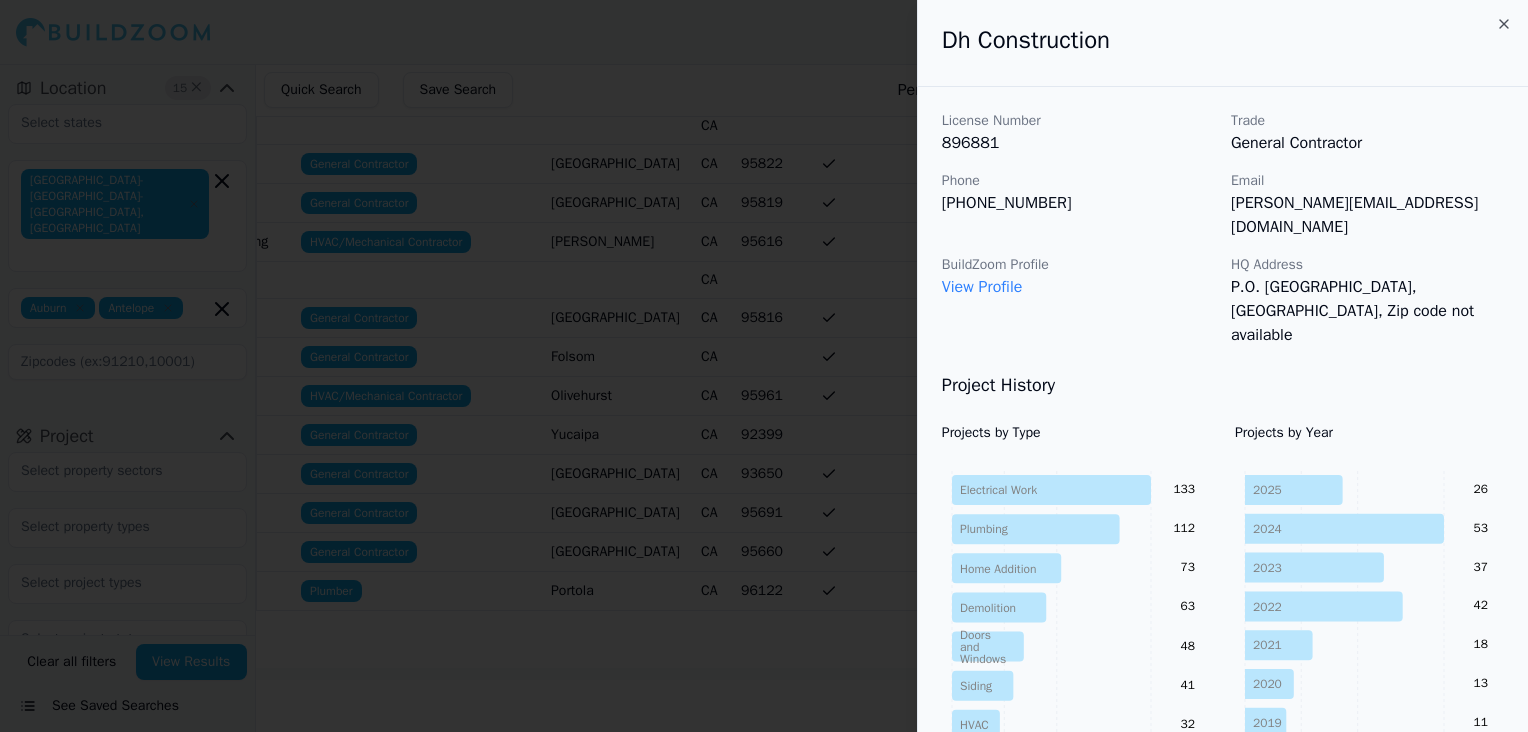 click on "Dh Construction" at bounding box center [1223, 43] 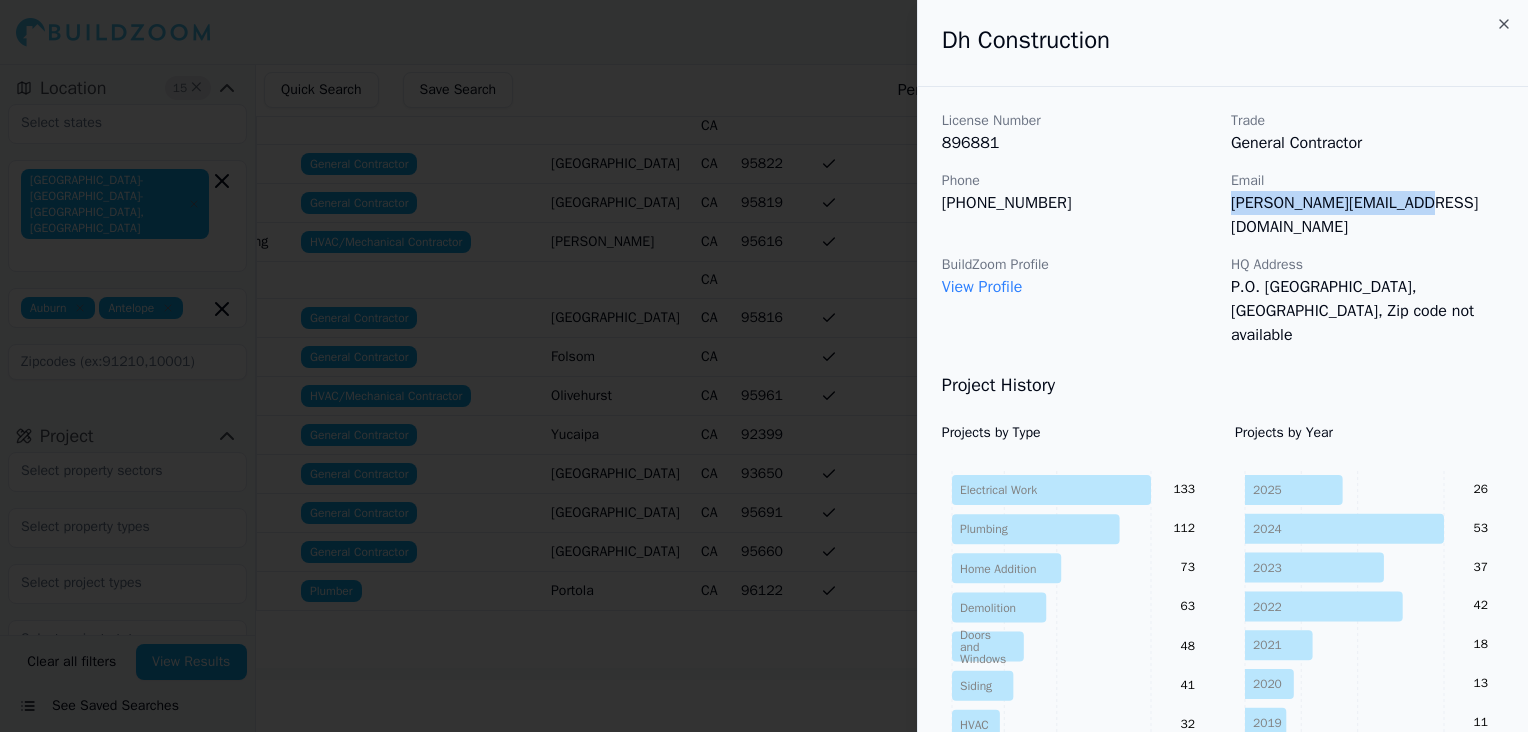 drag, startPoint x: 1334, startPoint y: 184, endPoint x: 1397, endPoint y: 221, distance: 73.061615 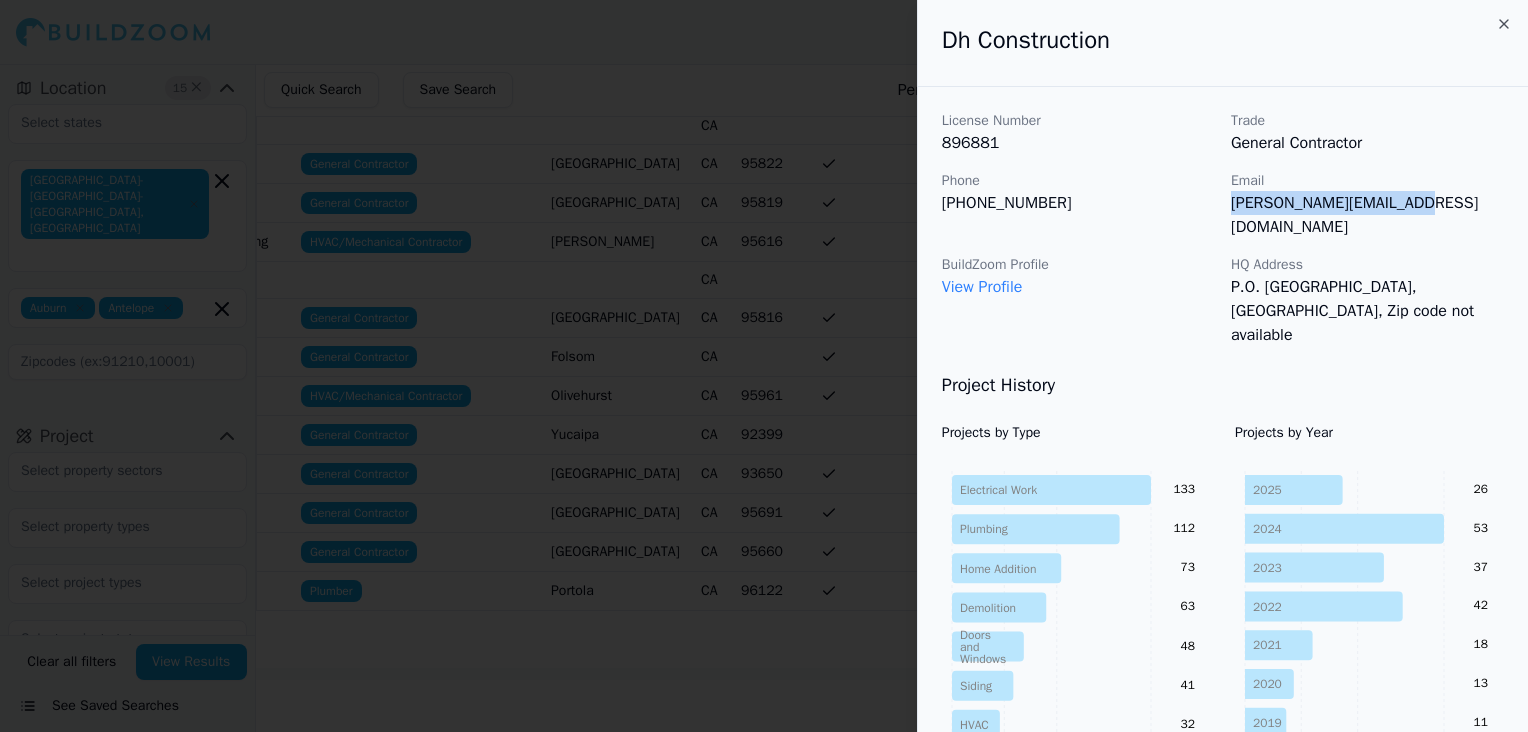 click on "License Number 896881 Trade General Contractor Phone [PHONE_NUMBER] Email [PERSON_NAME][EMAIL_ADDRESS][DOMAIN_NAME] BuildZoom Profile View Profile HQ Address P.O. [GEOGRAPHIC_DATA], [GEOGRAPHIC_DATA], Zip code not available" at bounding box center [1223, 229] 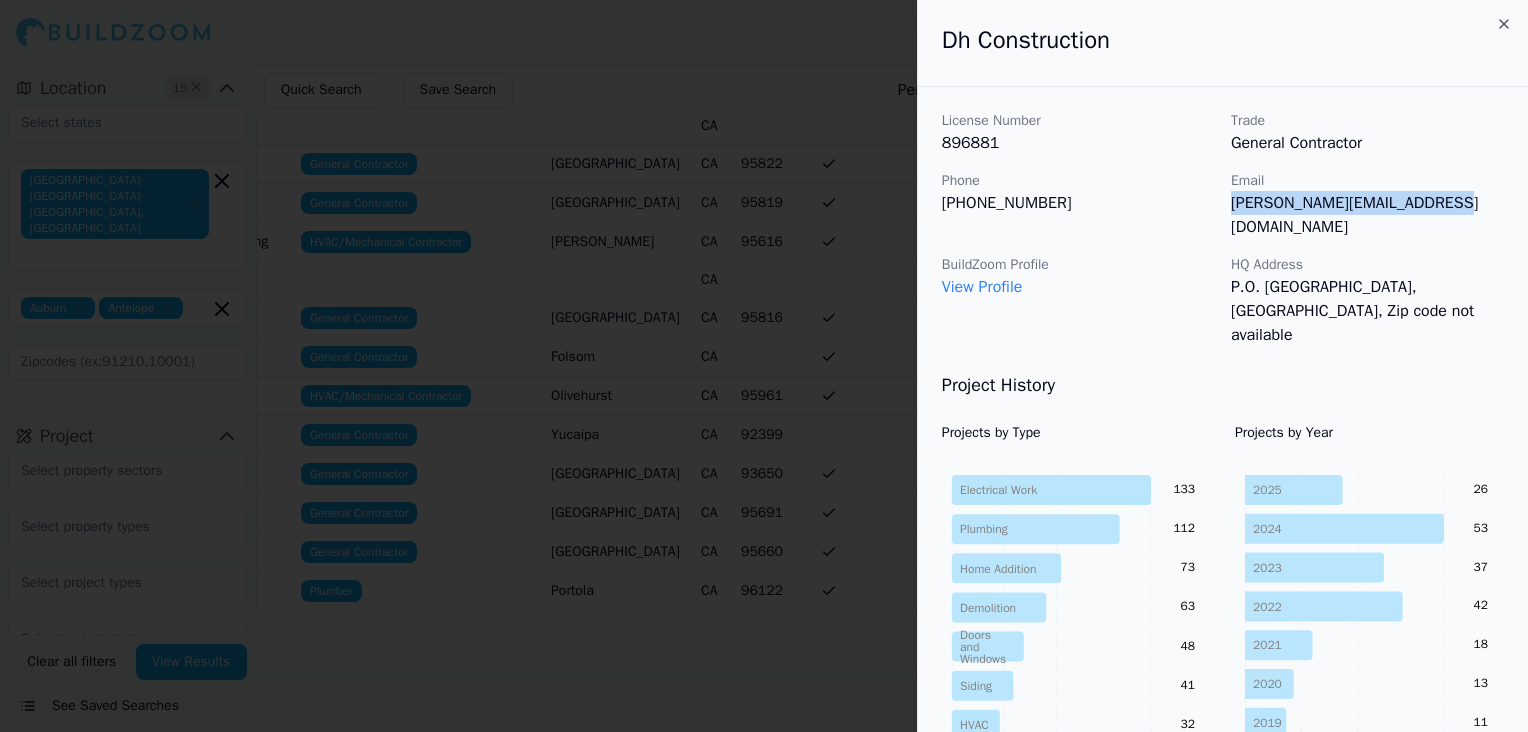 drag, startPoint x: 1390, startPoint y: 180, endPoint x: 1428, endPoint y: 212, distance: 49.67897 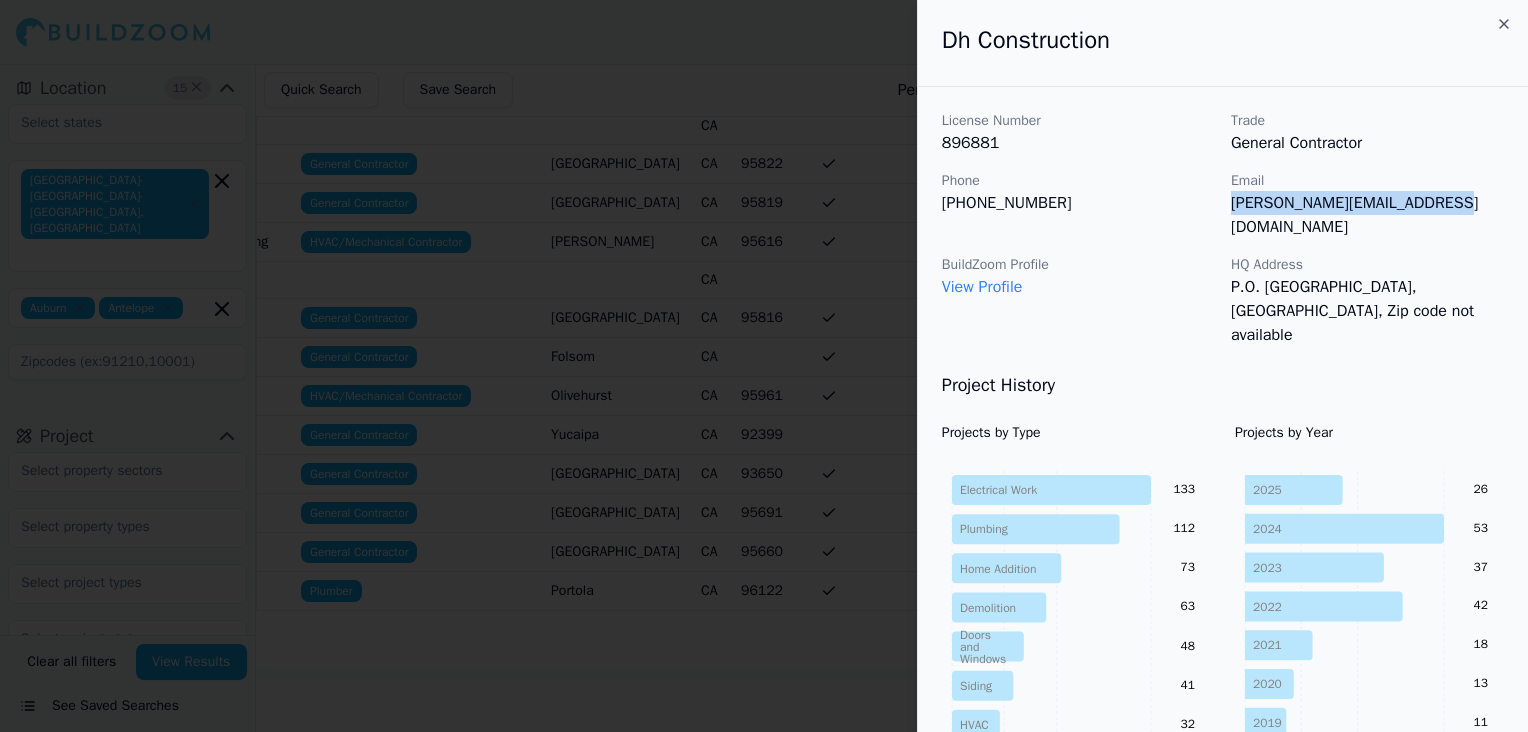 click on "Email [PERSON_NAME][EMAIL_ADDRESS][DOMAIN_NAME]" at bounding box center (1367, 205) 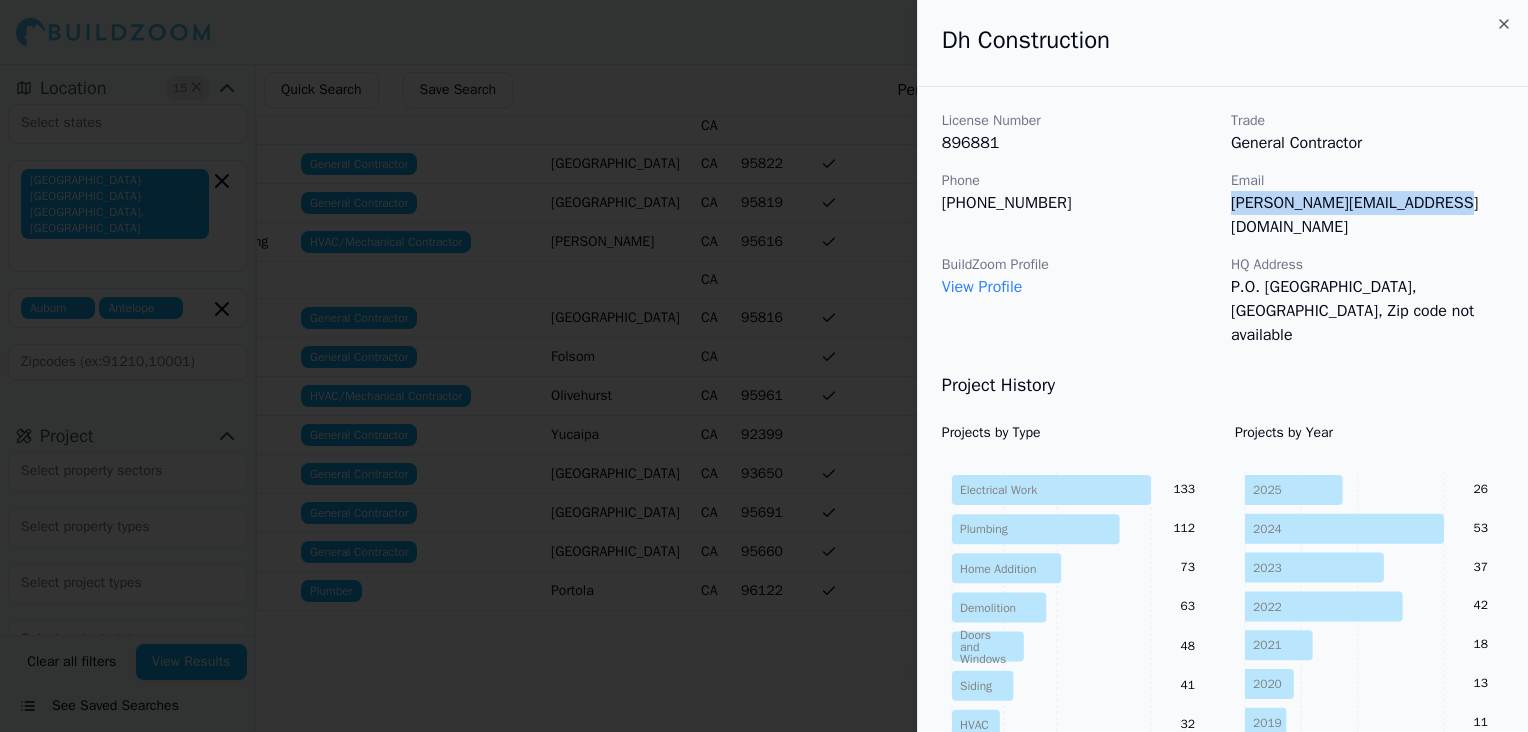copy on "[PERSON_NAME][EMAIL_ADDRESS][DOMAIN_NAME]" 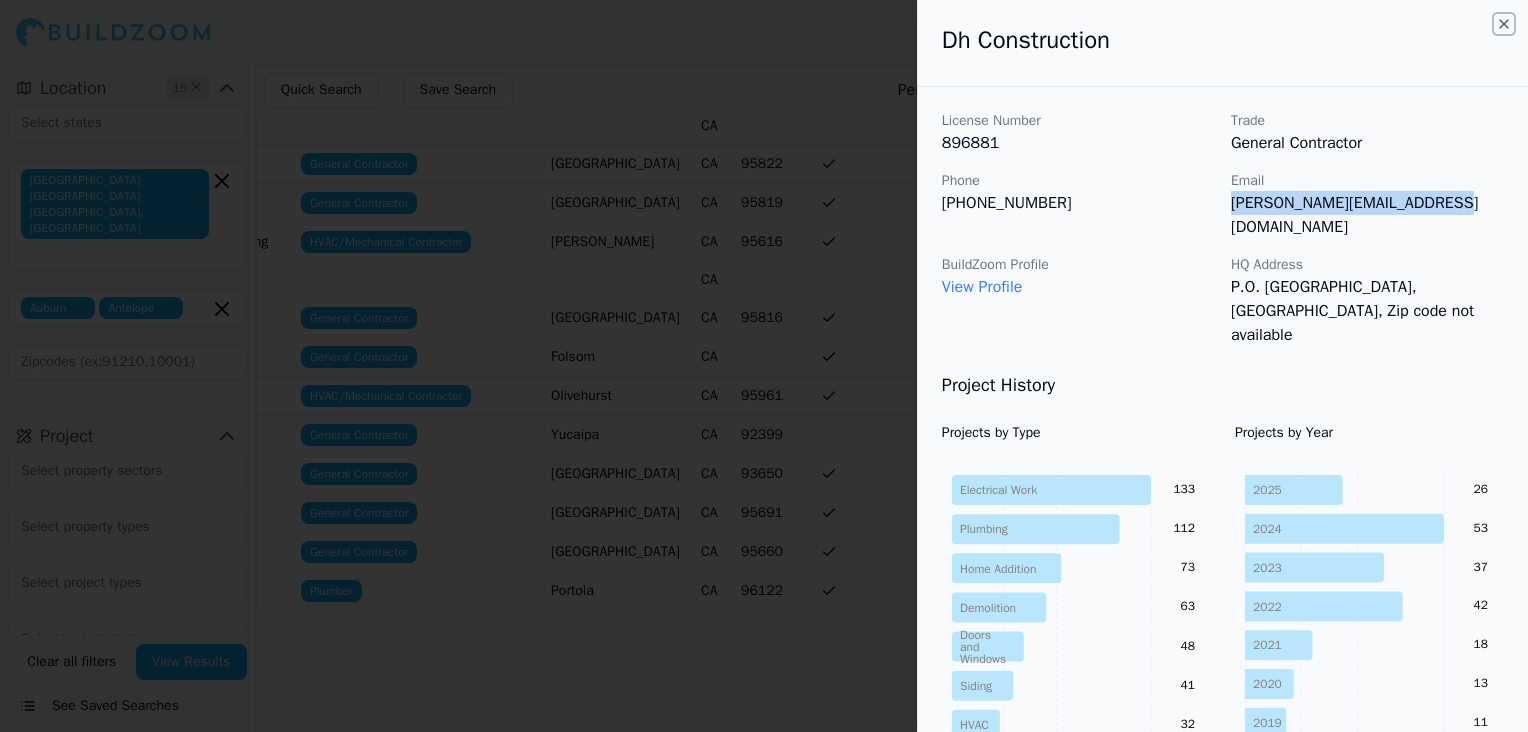 click 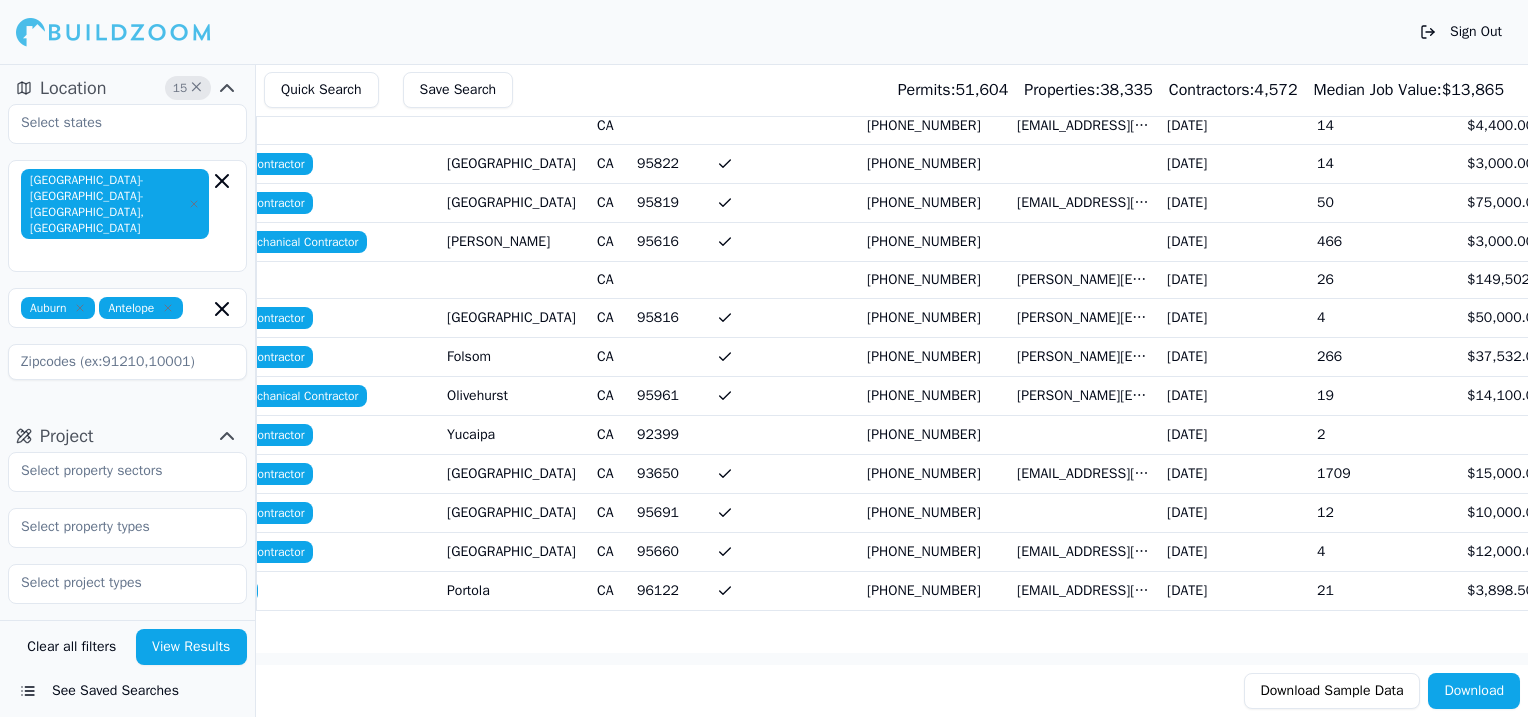 scroll, scrollTop: 0, scrollLeft: 250, axis: horizontal 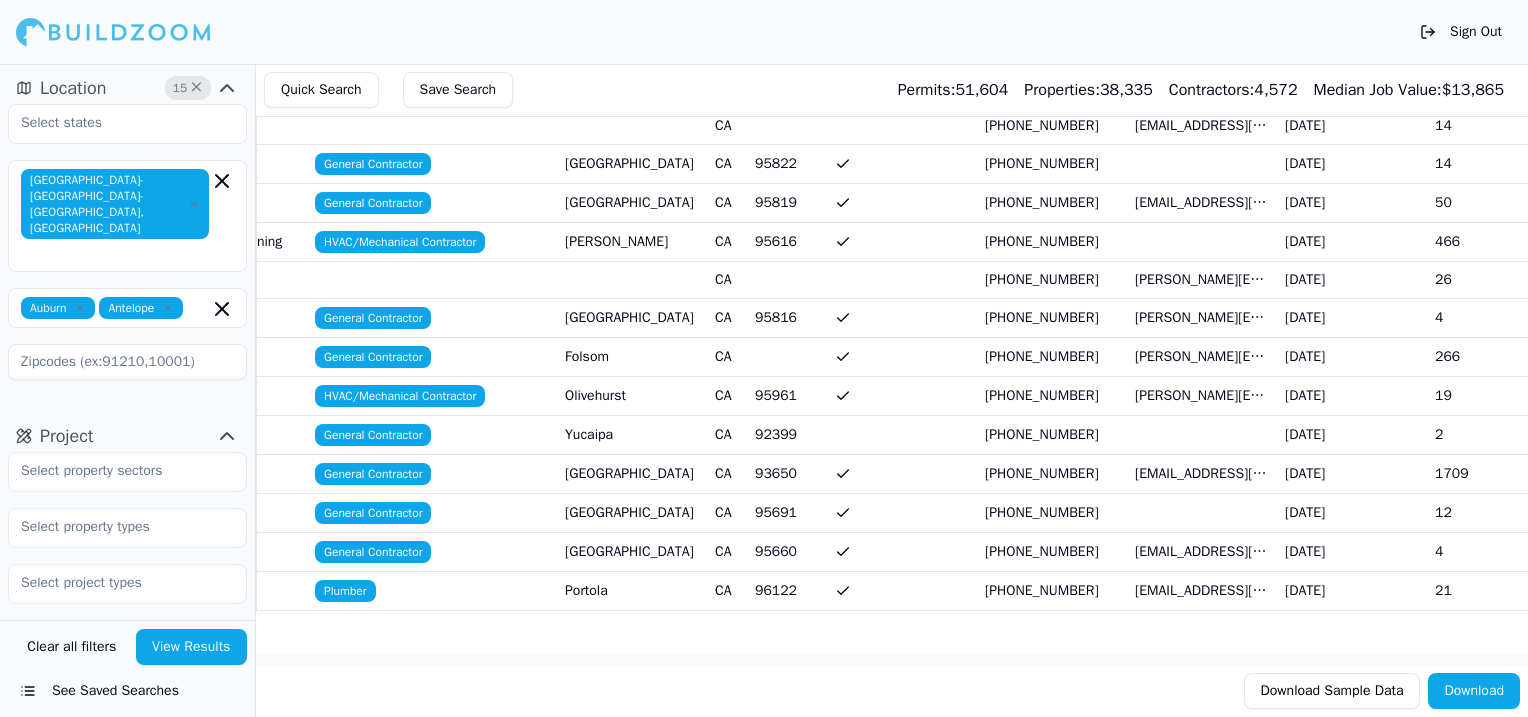 click on "[PERSON_NAME][EMAIL_ADDRESS][DOMAIN_NAME]" at bounding box center [1202, 356] 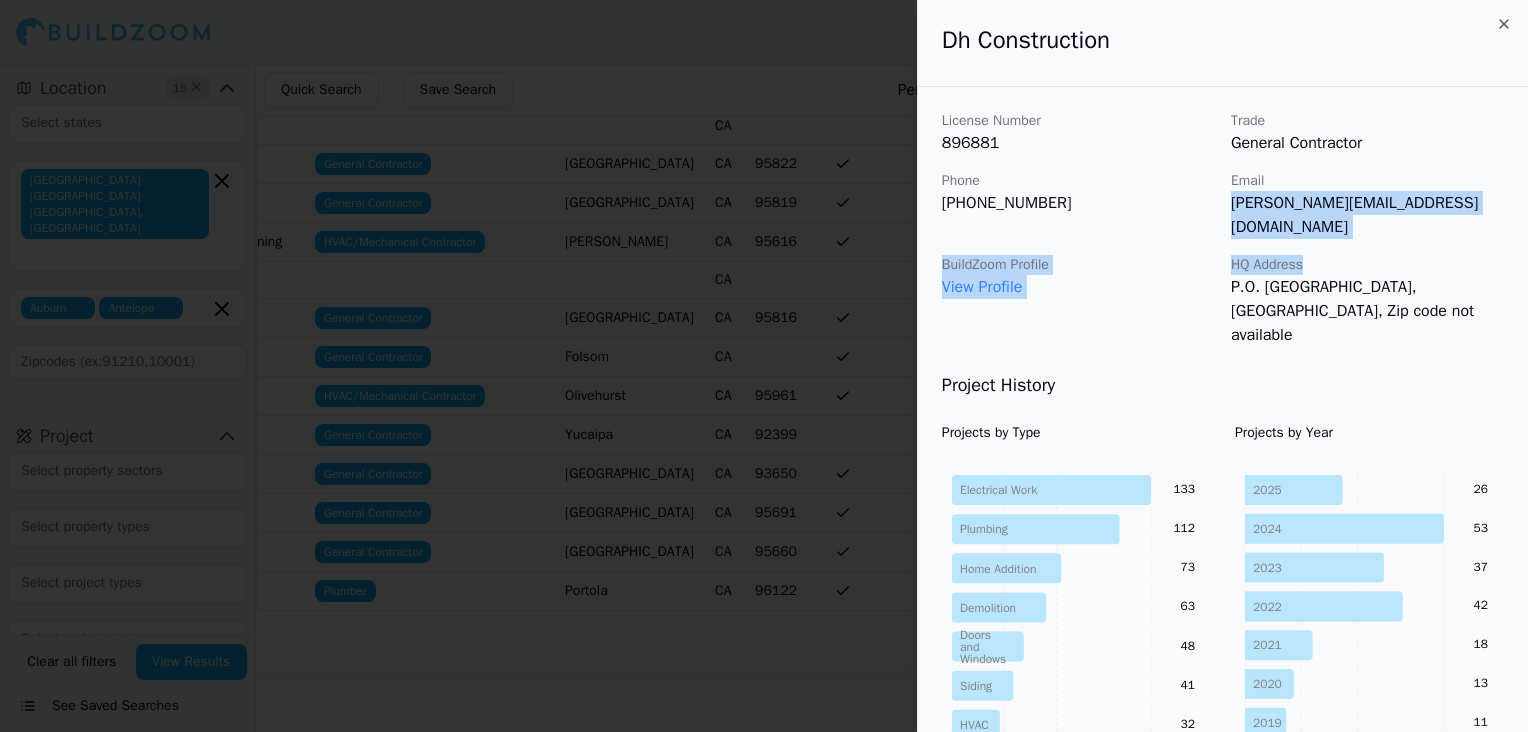 drag, startPoint x: 1330, startPoint y: 180, endPoint x: 1469, endPoint y: 226, distance: 146.4138 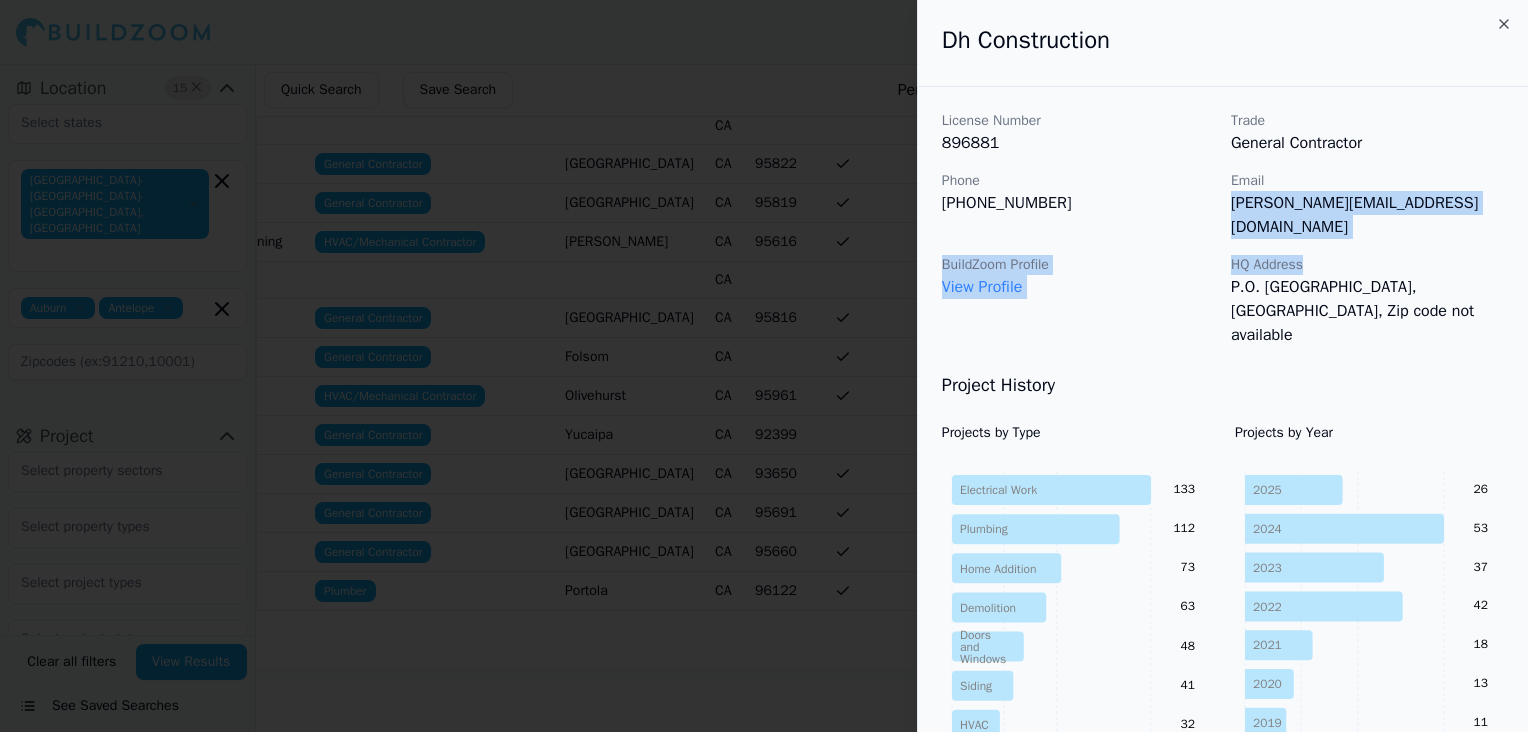 click on "License Number 896881 Trade General Contractor Phone [PHONE_NUMBER] Email [PERSON_NAME][EMAIL_ADDRESS][DOMAIN_NAME] BuildZoom Profile View Profile HQ Address P.O. [GEOGRAPHIC_DATA], [GEOGRAPHIC_DATA], Zip code not available" at bounding box center (1223, 229) 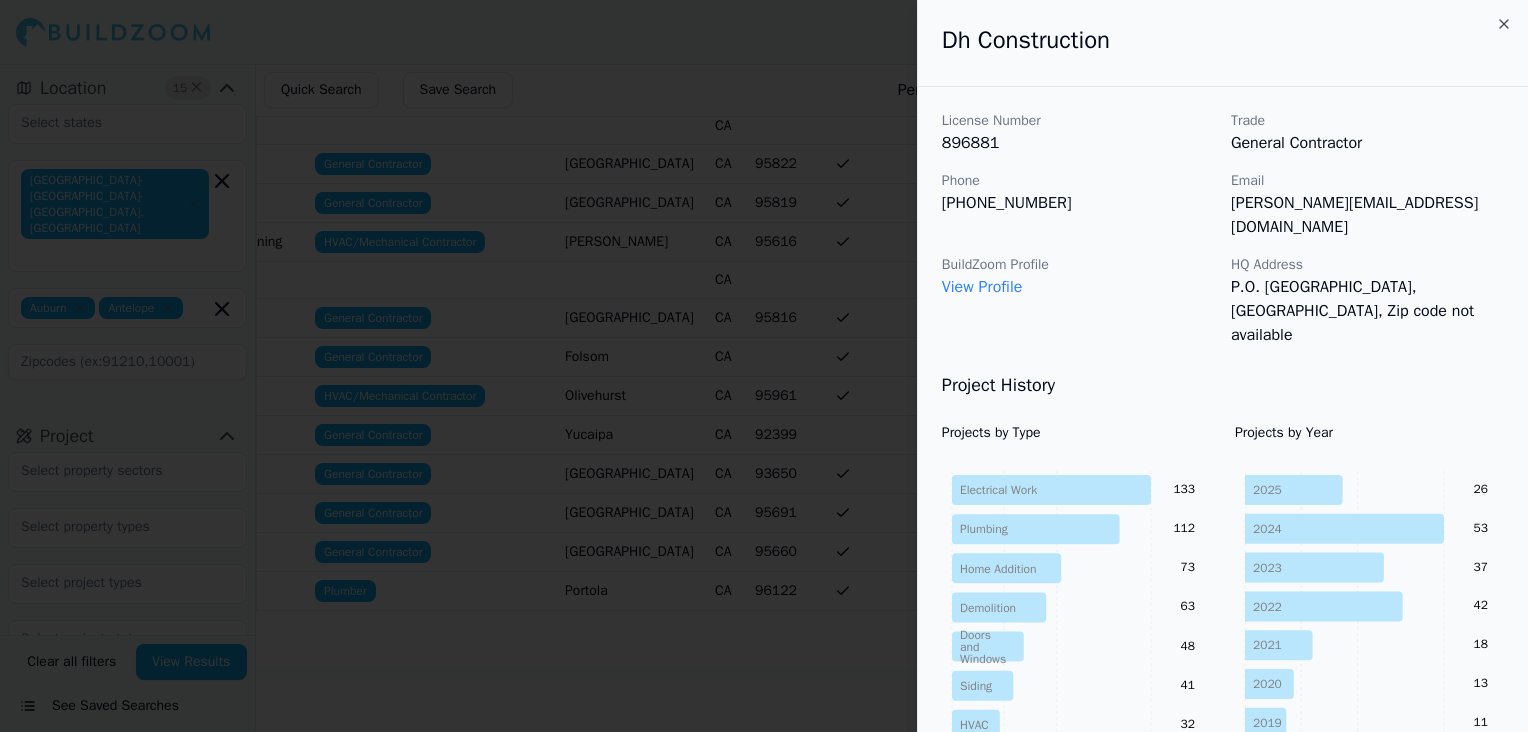 click on "General Contractor" at bounding box center (1367, 143) 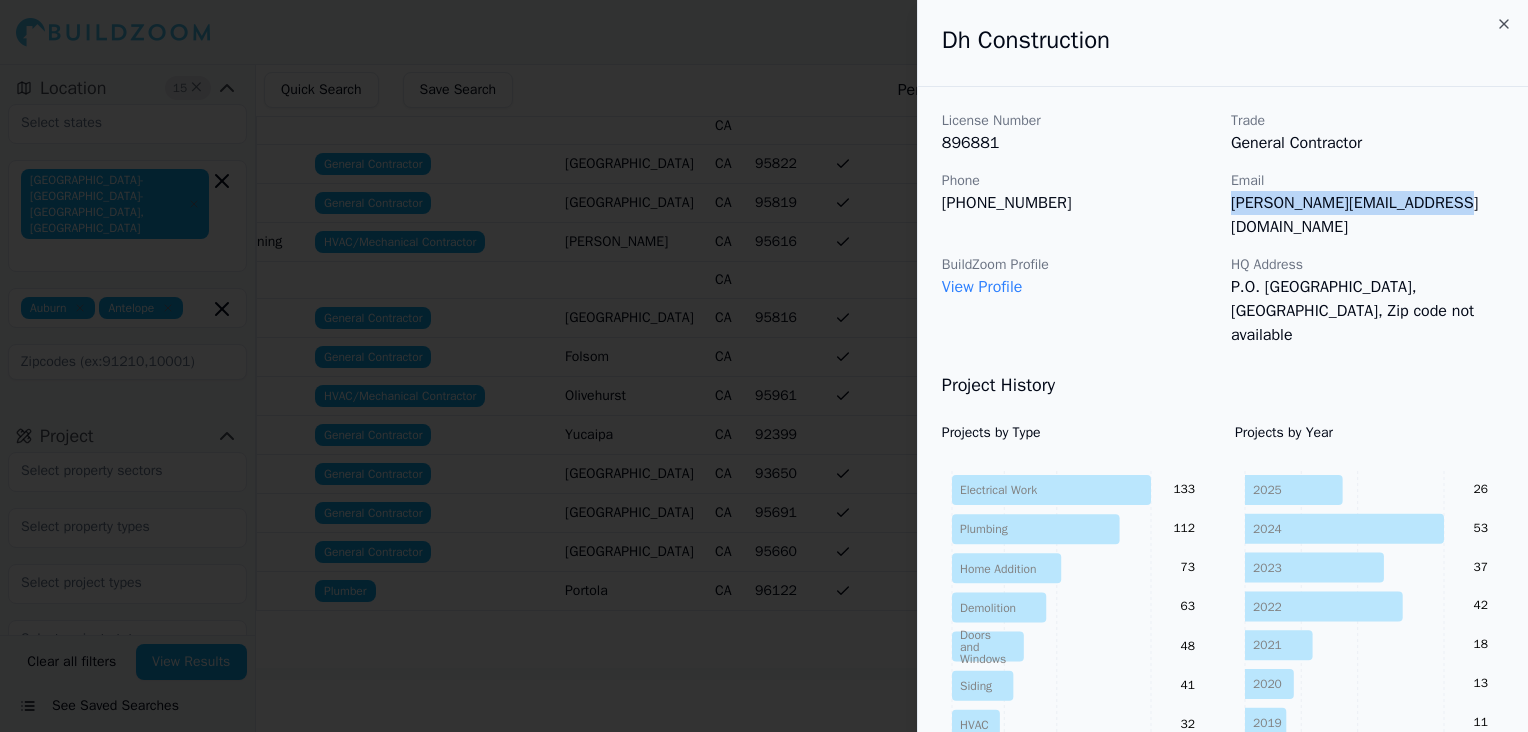 drag, startPoint x: 1379, startPoint y: 180, endPoint x: 1432, endPoint y: 204, distance: 58.18075 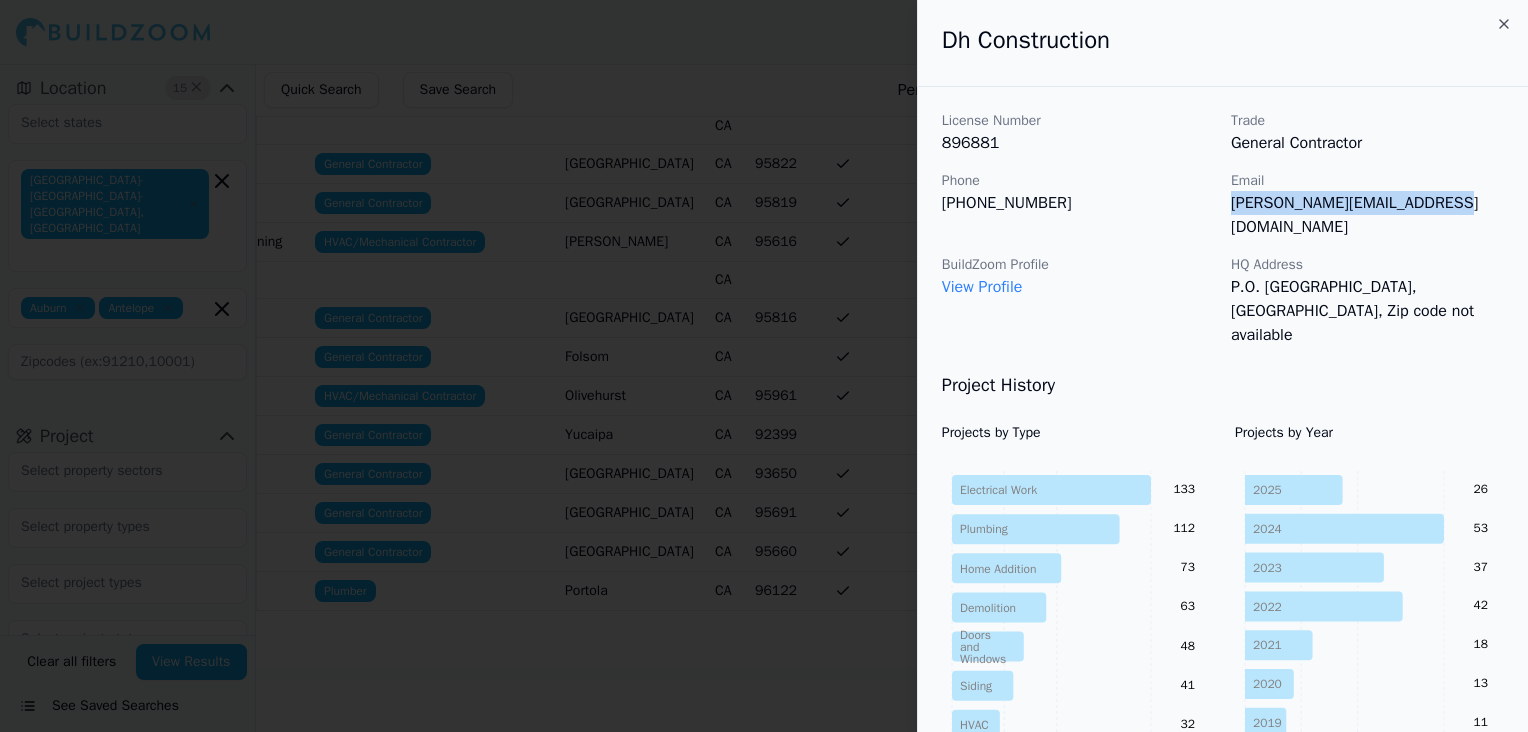 click on "Email [PERSON_NAME][EMAIL_ADDRESS][DOMAIN_NAME]" at bounding box center [1367, 205] 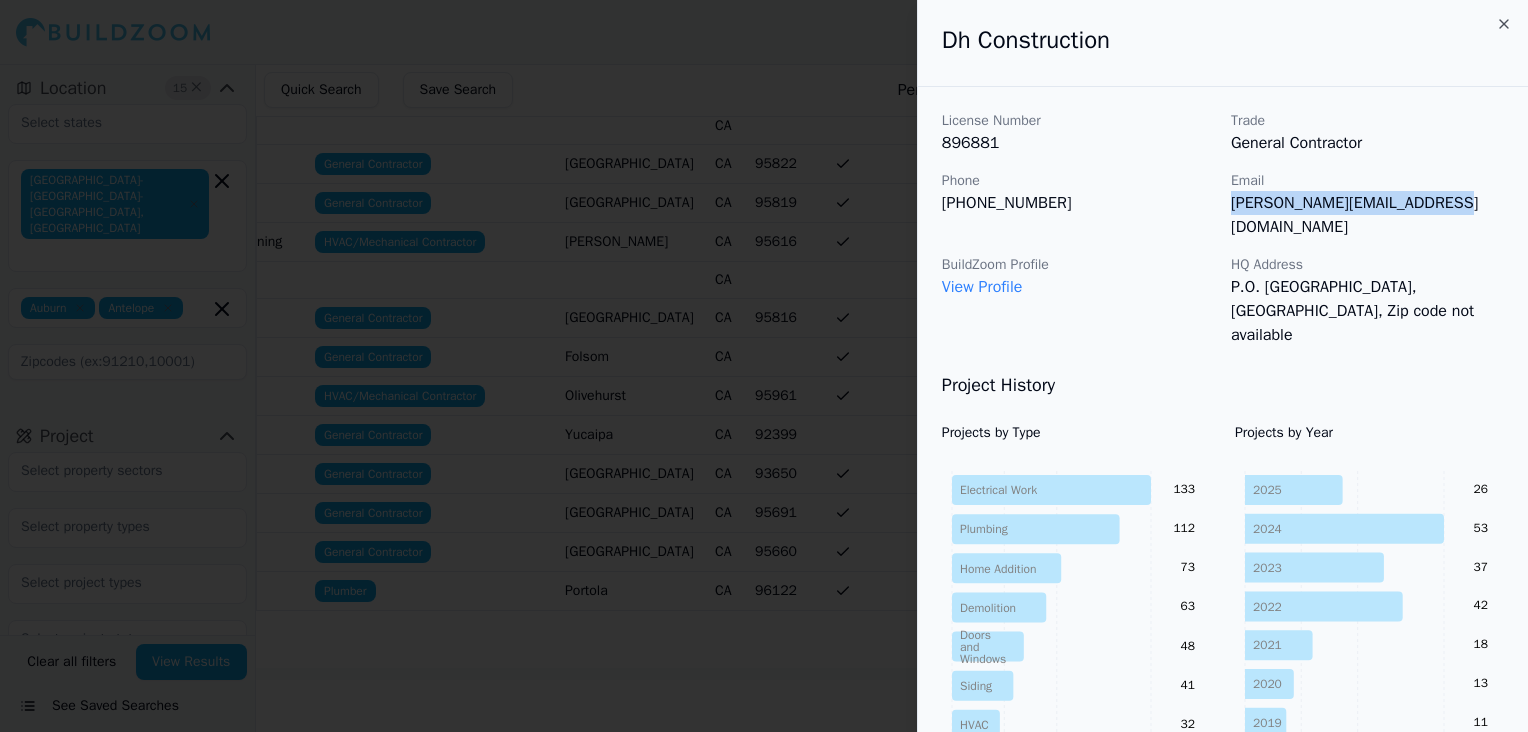 copy on "[PERSON_NAME][EMAIL_ADDRESS][DOMAIN_NAME]" 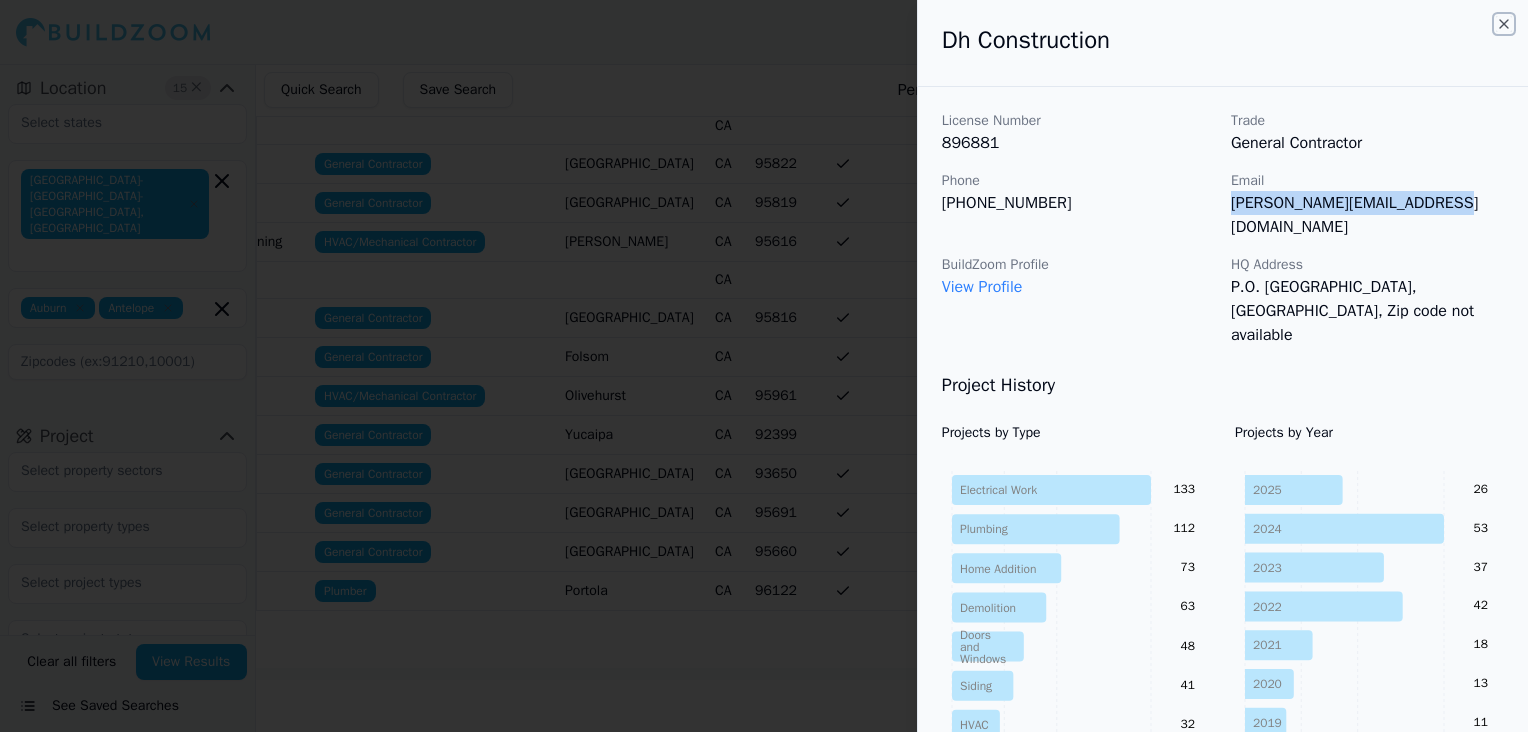 click 